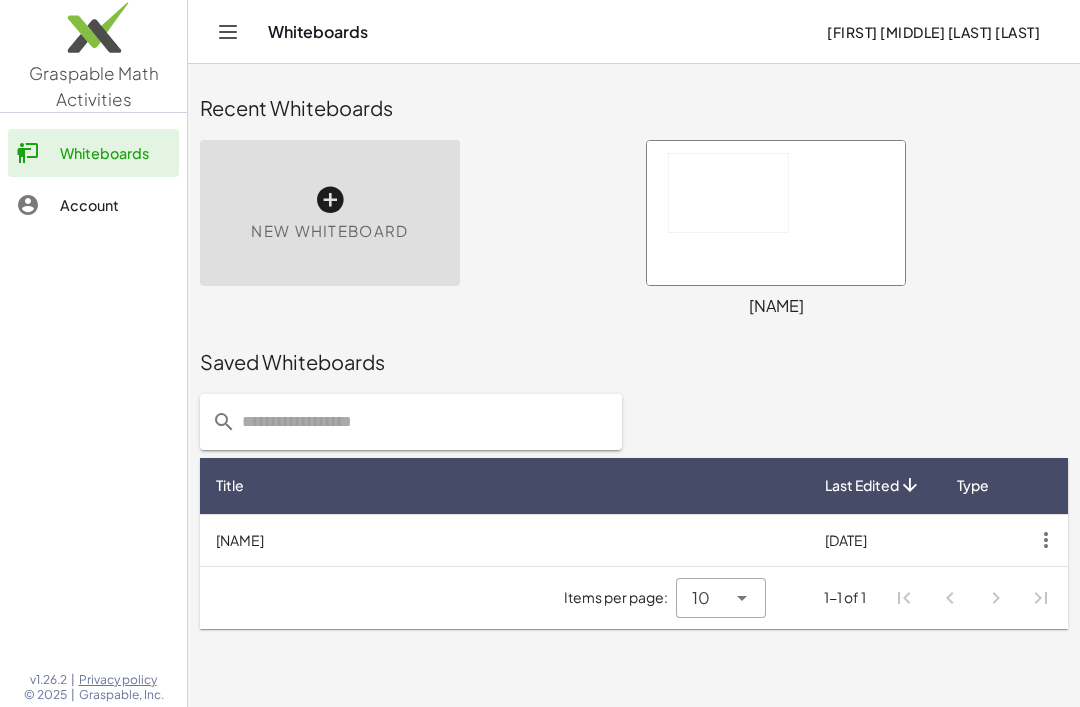 scroll, scrollTop: 23, scrollLeft: 0, axis: vertical 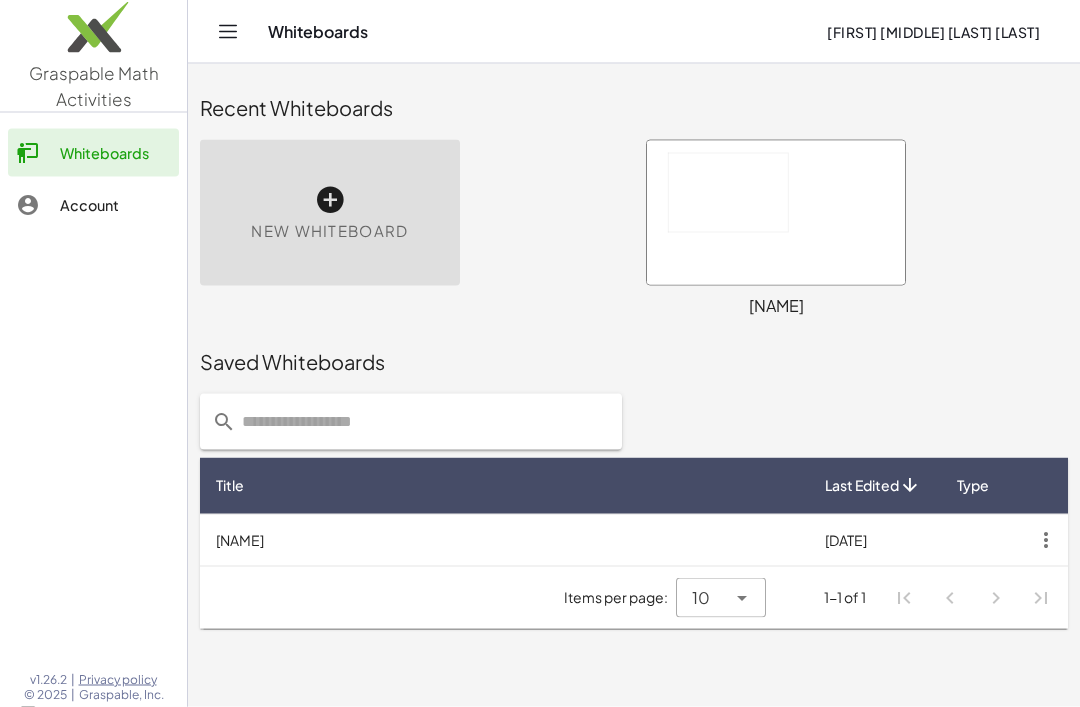 click at bounding box center [776, 213] 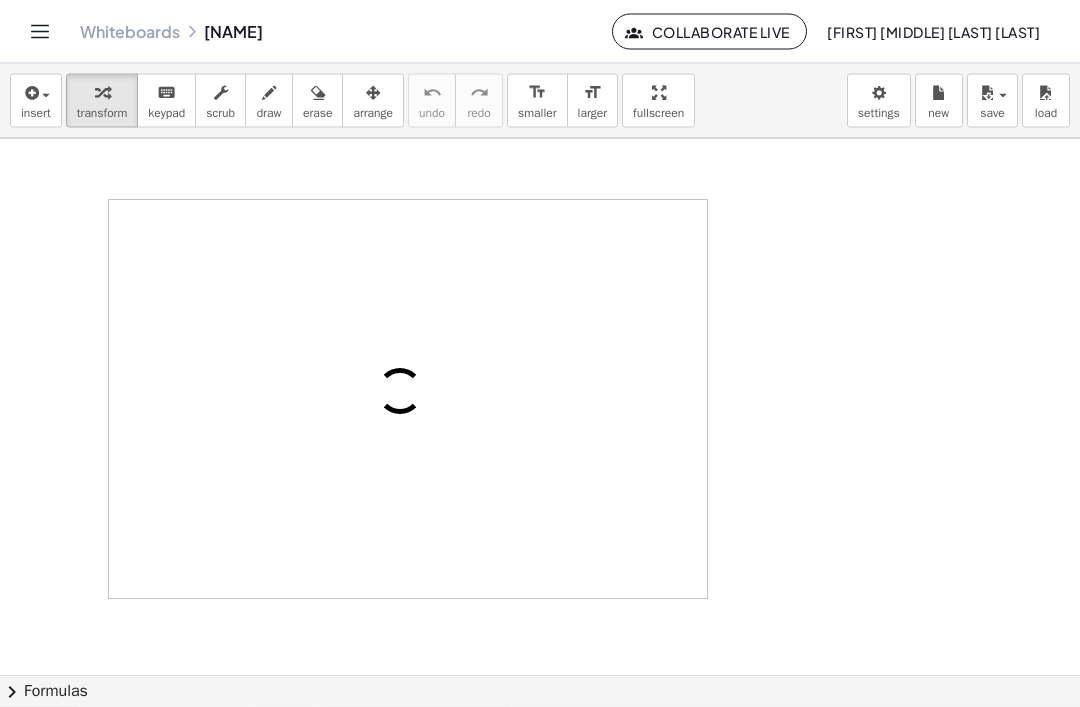 scroll, scrollTop: 0, scrollLeft: 0, axis: both 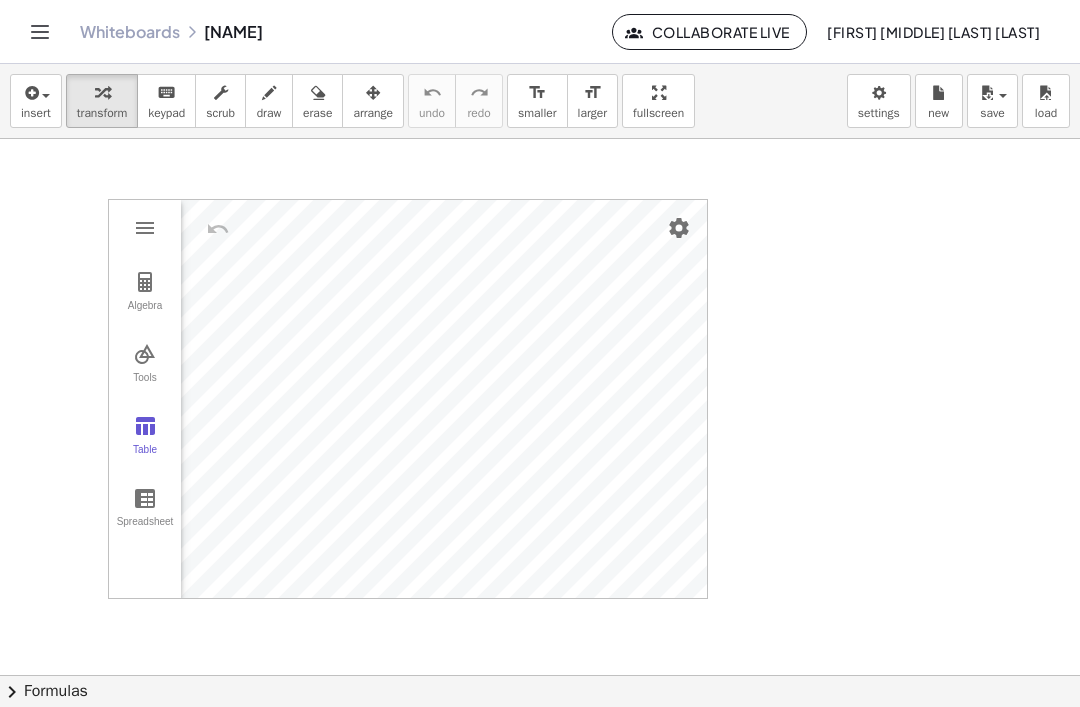 click on "Table" at bounding box center [145, 458] 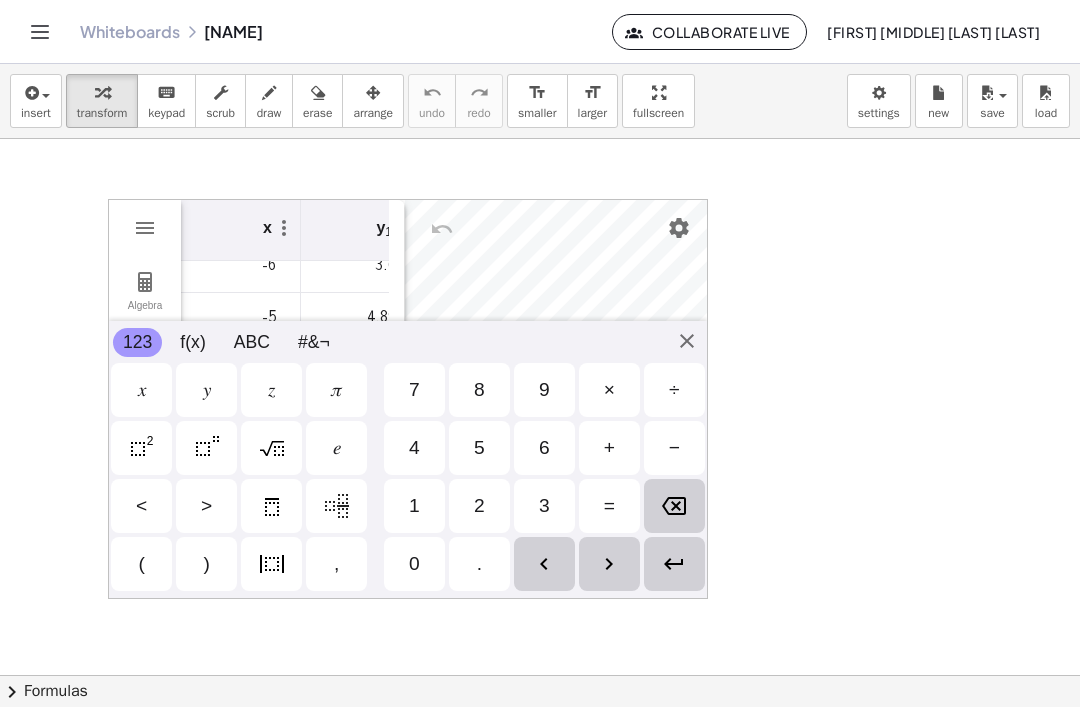 scroll, scrollTop: 151, scrollLeft: -6, axis: both 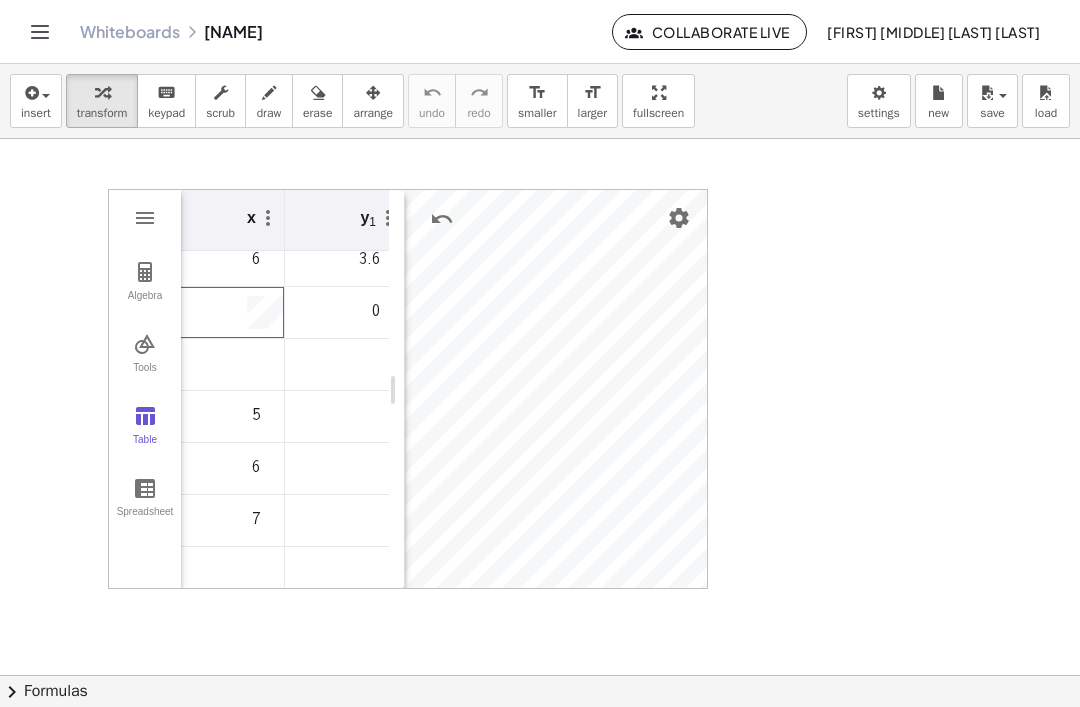 click at bounding box center [216, 365] 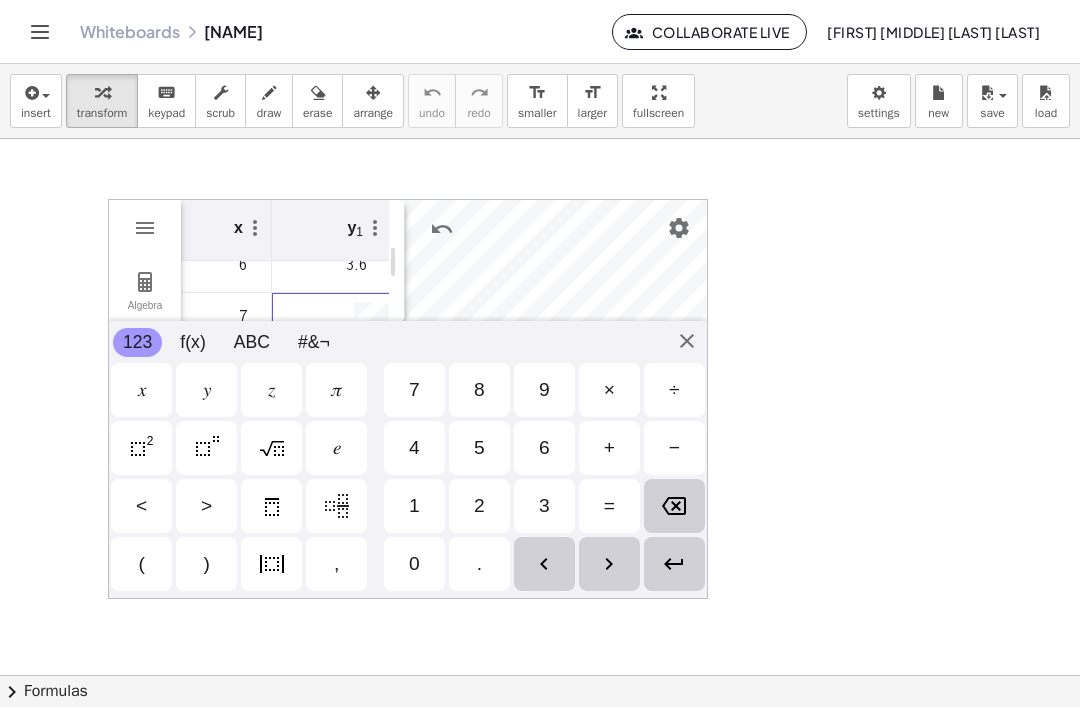 click at bounding box center (540, 740) 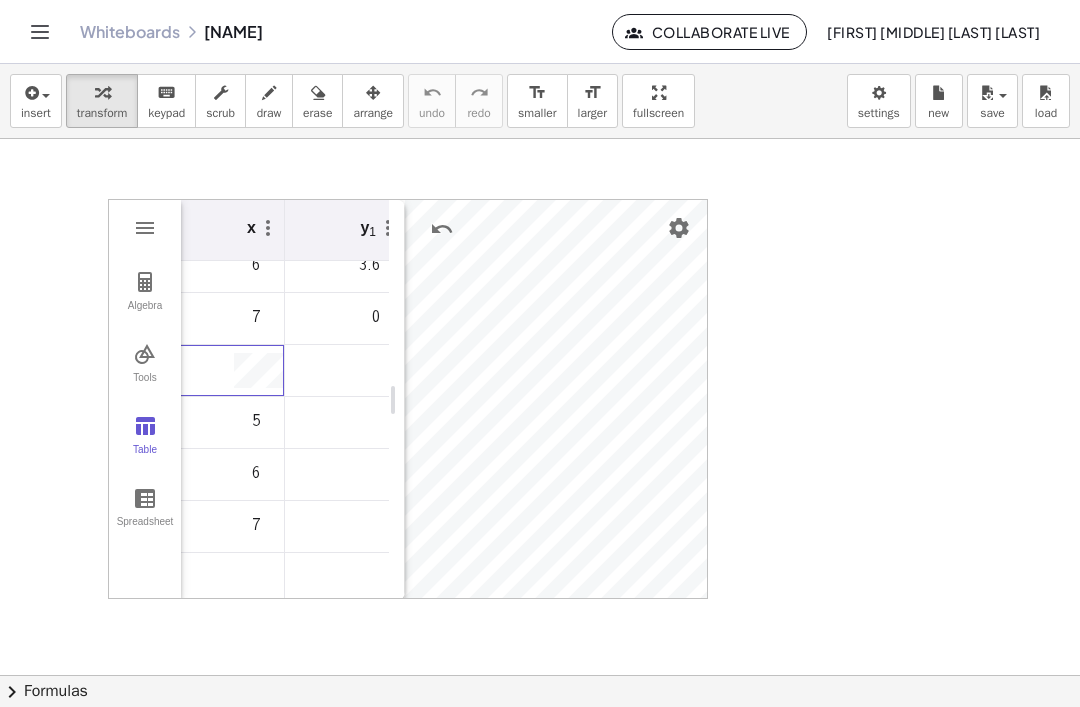 click on "5" at bounding box center [225, 423] 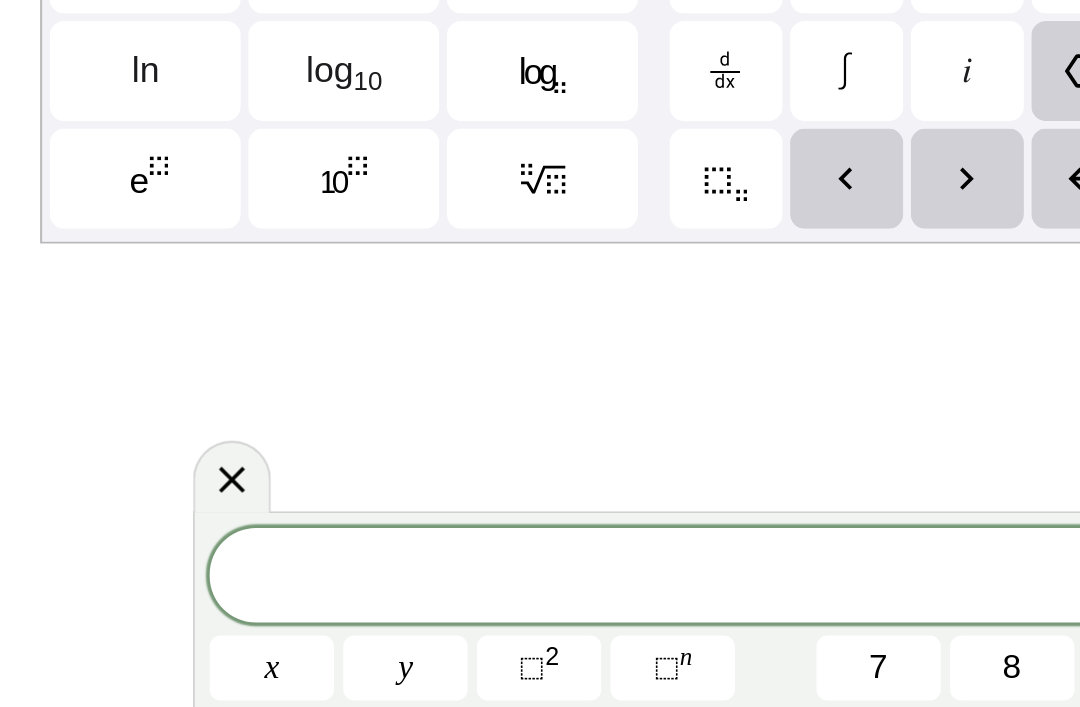 click at bounding box center [211, 462] 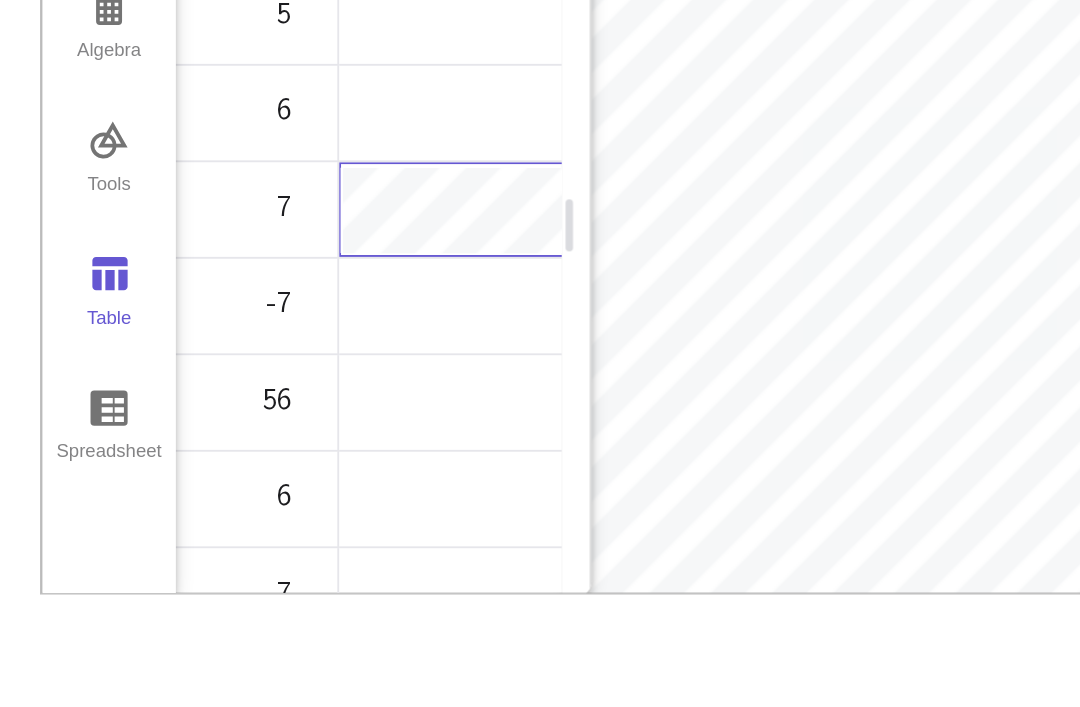 scroll, scrollTop: 74, scrollLeft: 0, axis: vertical 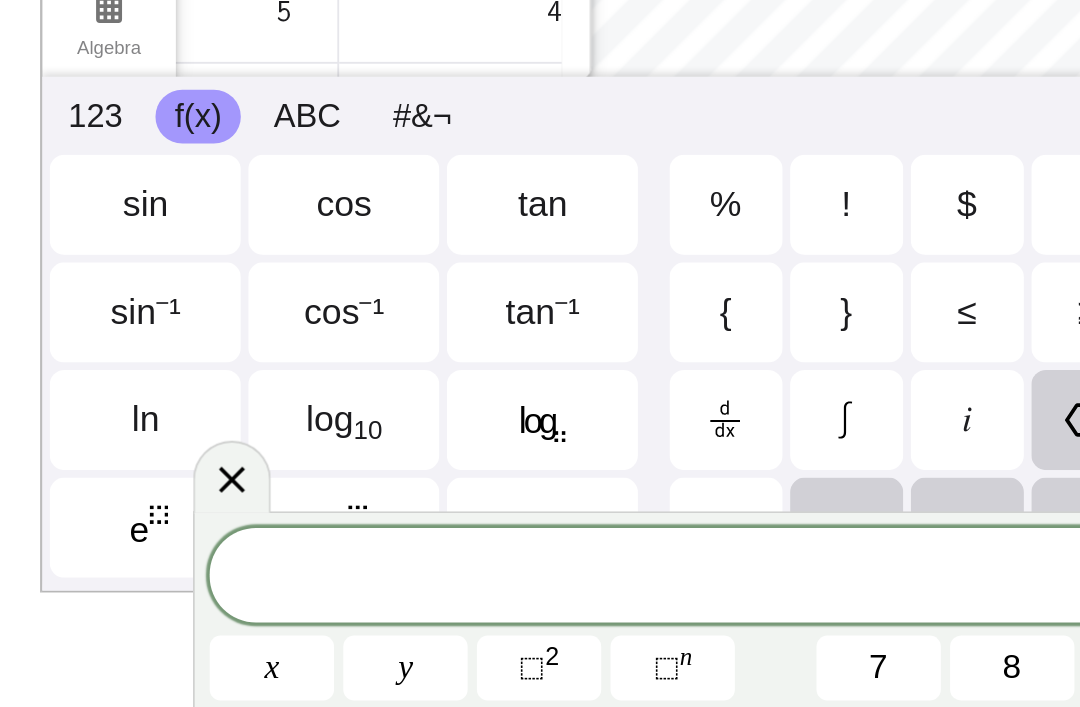 click 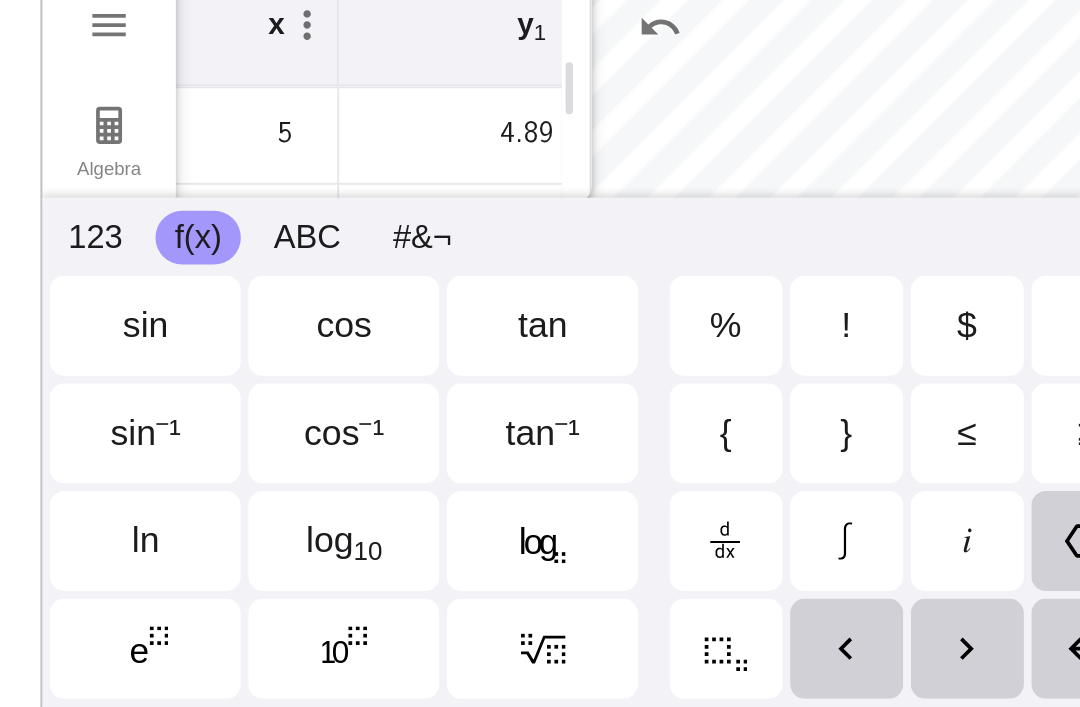 scroll, scrollTop: 0, scrollLeft: 0, axis: both 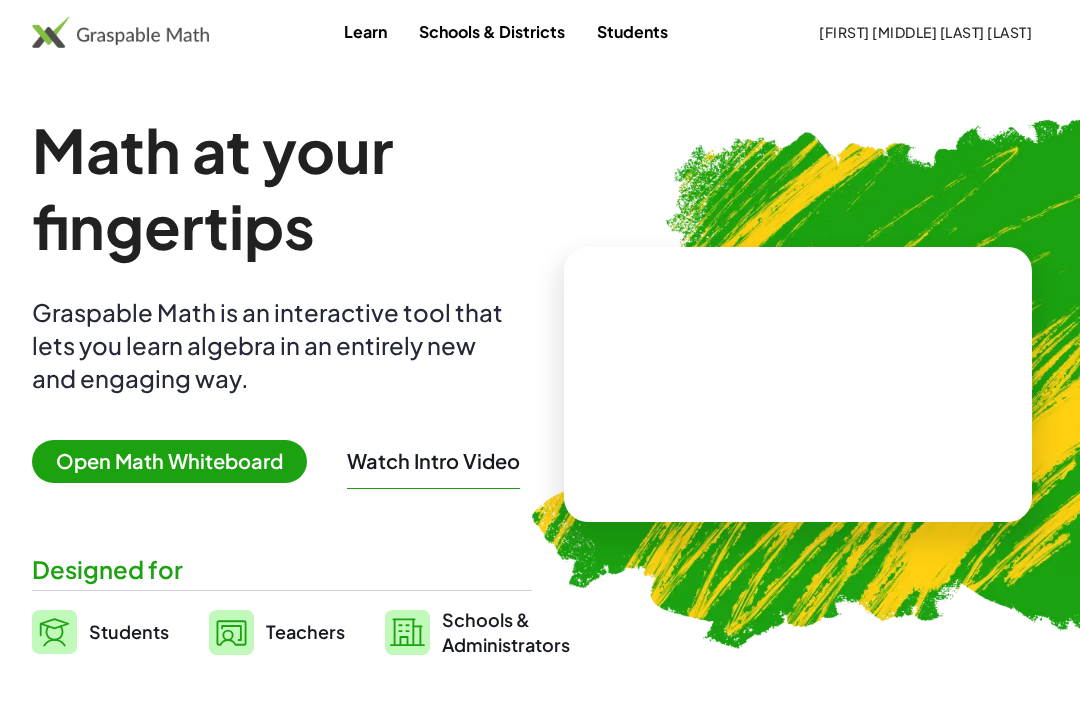 click on "[FIRST] [MIDDLE] [LAST] [LAST]" at bounding box center (925, 32) 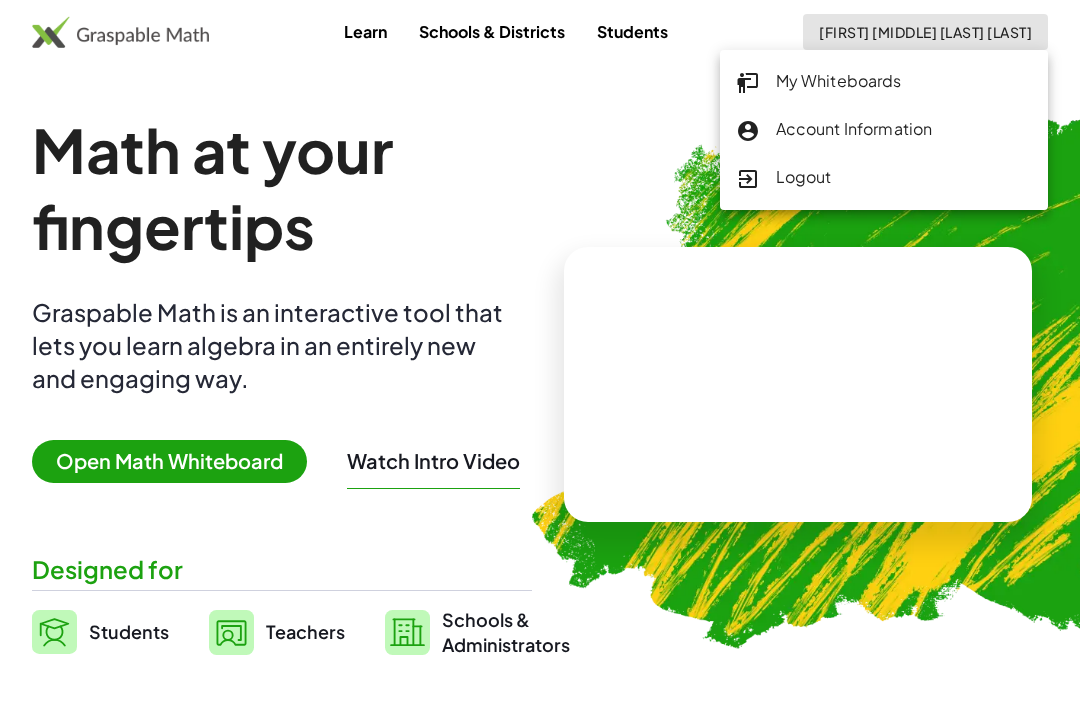click on "My Whiteboards" 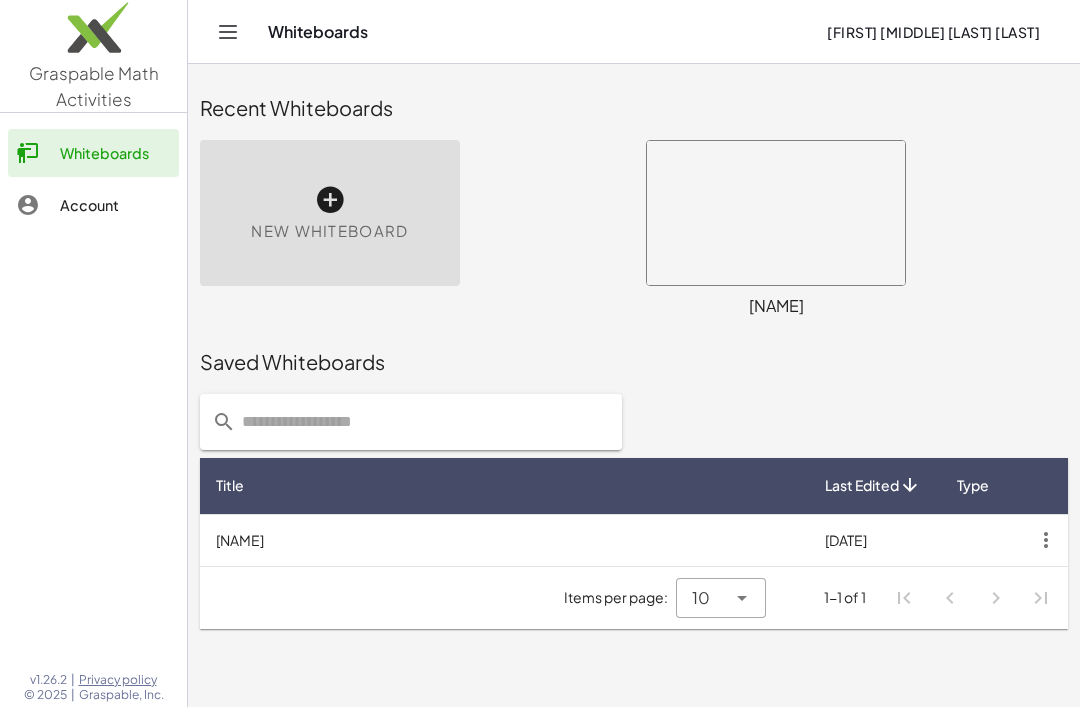 click at bounding box center (776, 213) 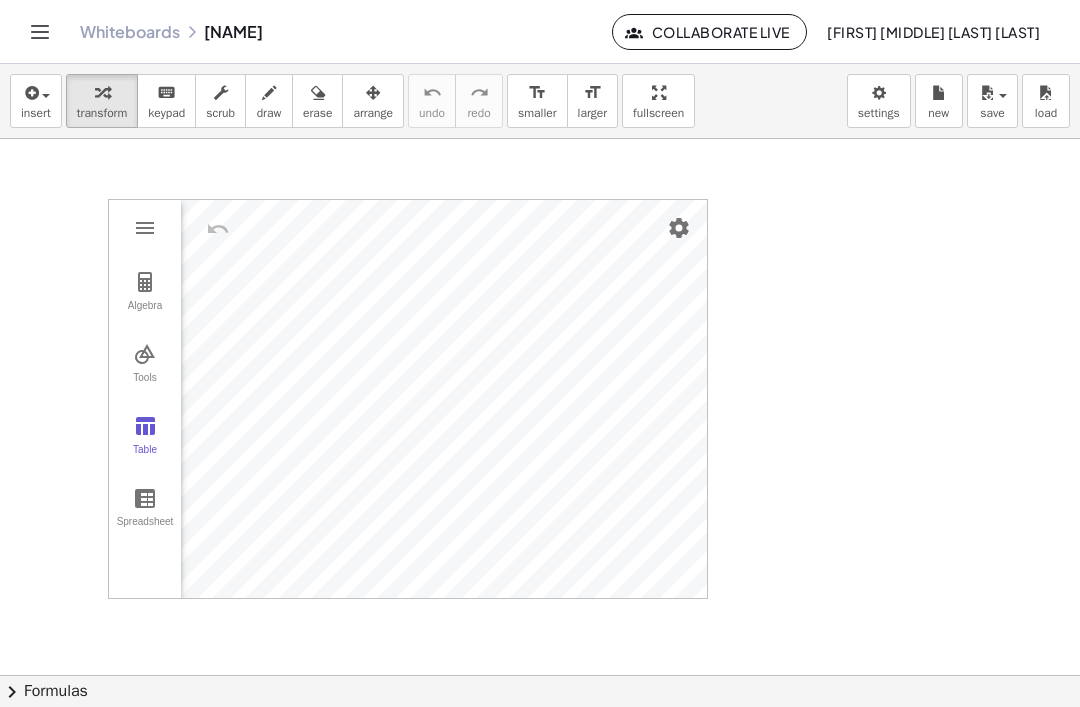 click at bounding box center [145, 426] 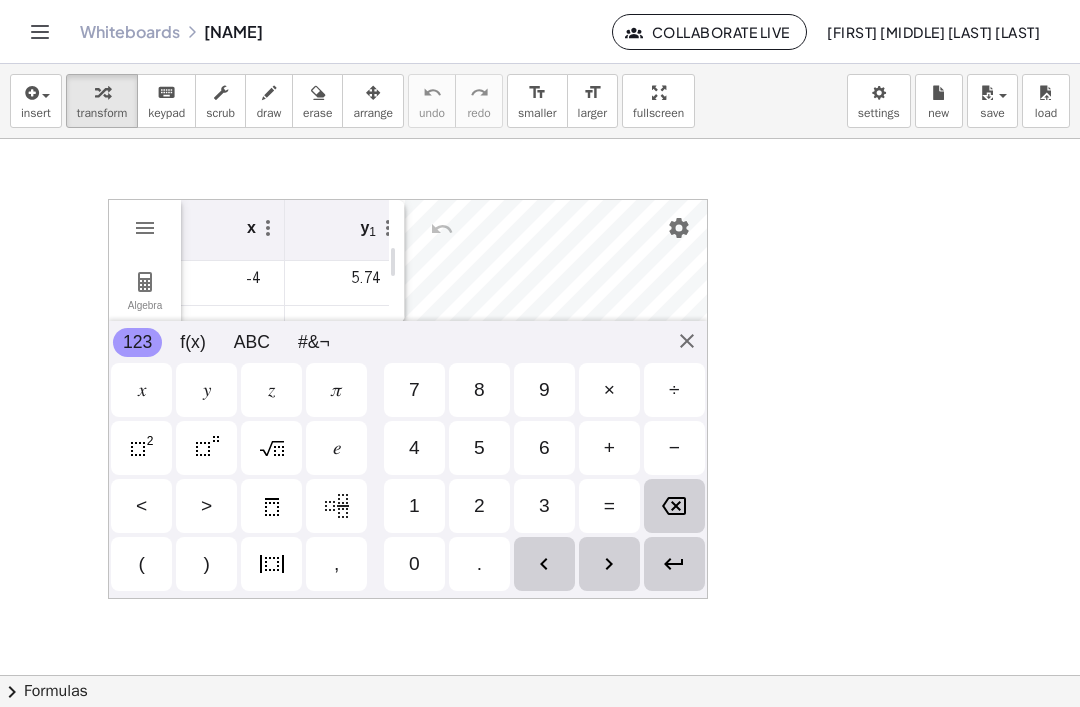 scroll, scrollTop: 259, scrollLeft: -5, axis: both 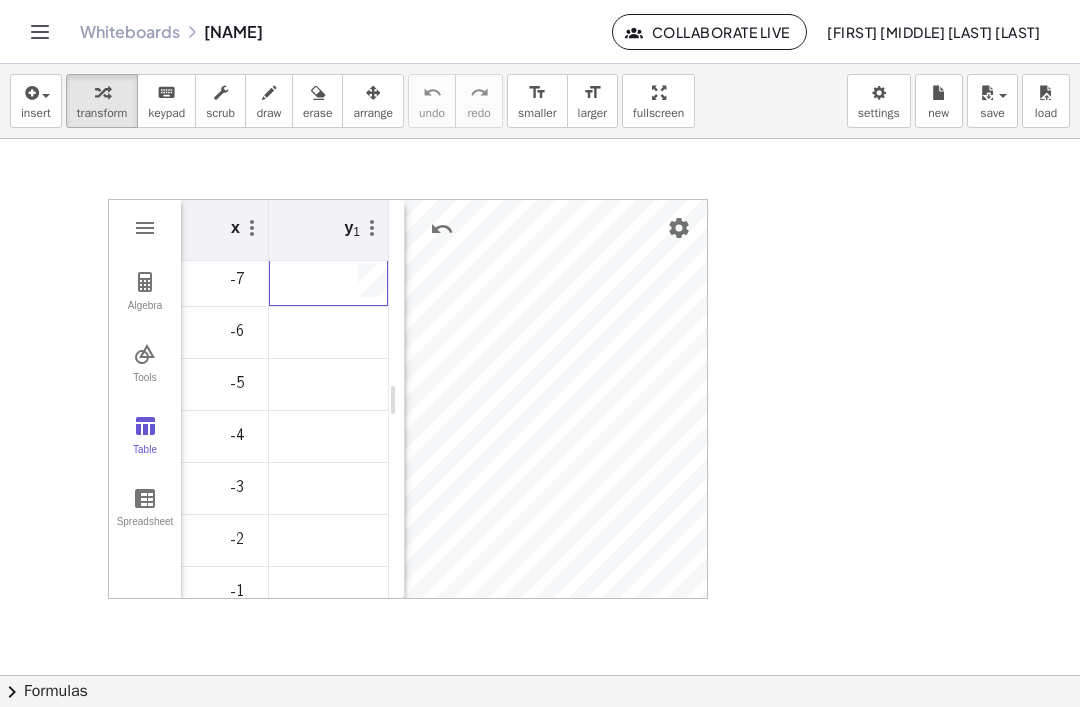 click at bounding box center (364, 280) 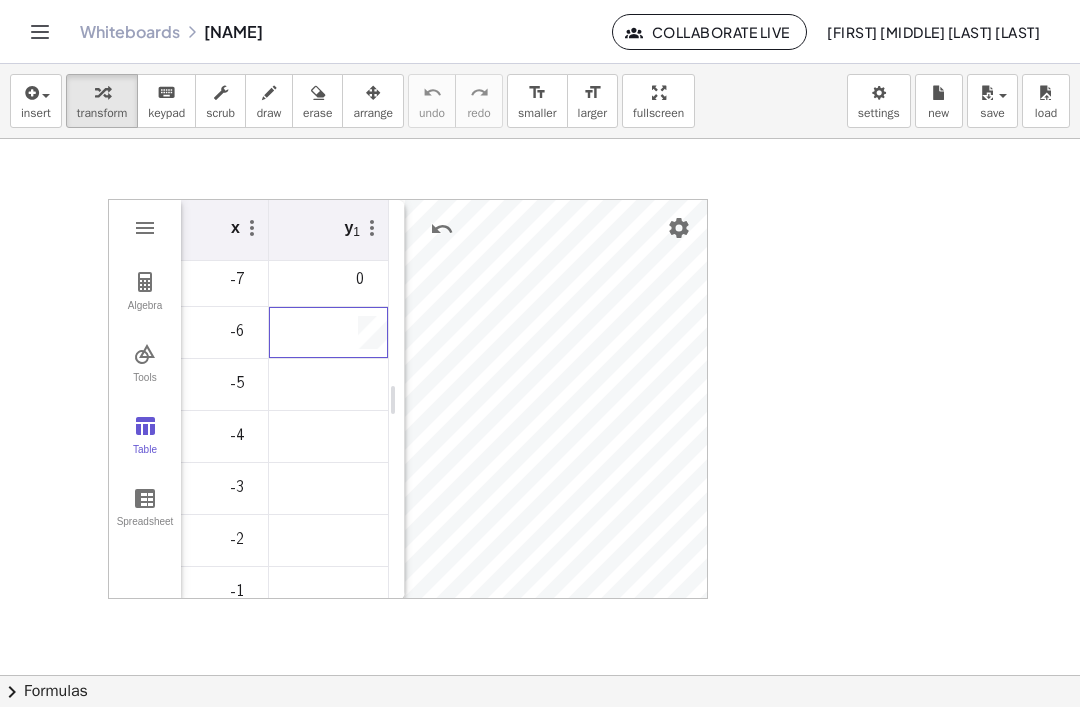 click at bounding box center [364, 332] 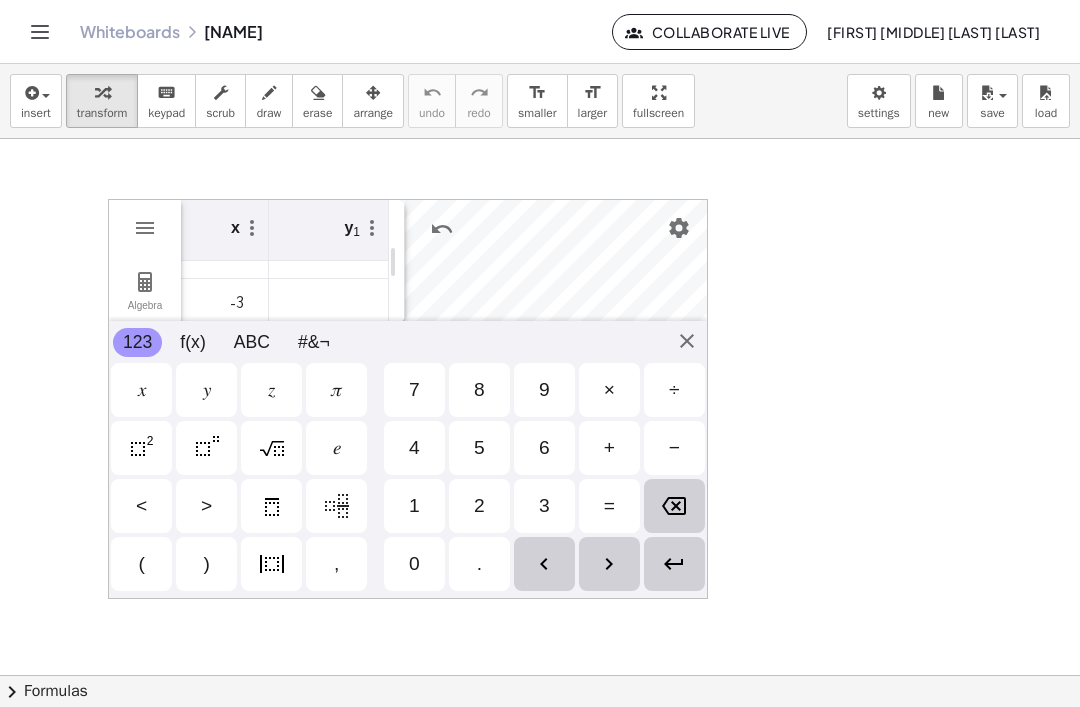 scroll, scrollTop: 1022, scrollLeft: 16, axis: both 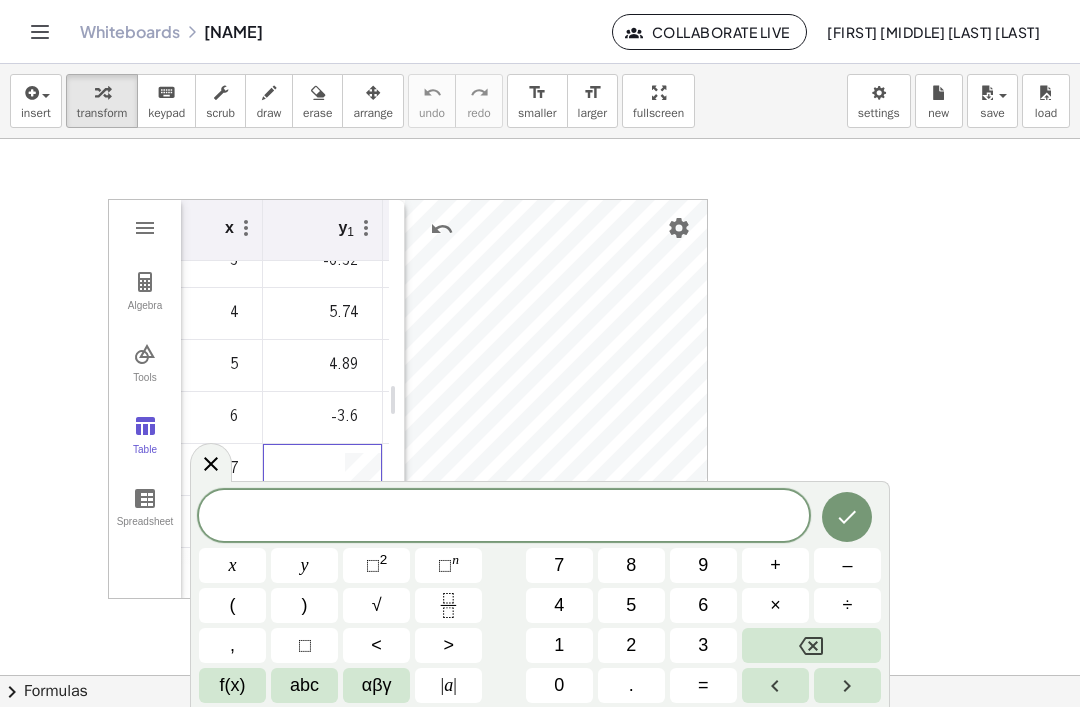 click 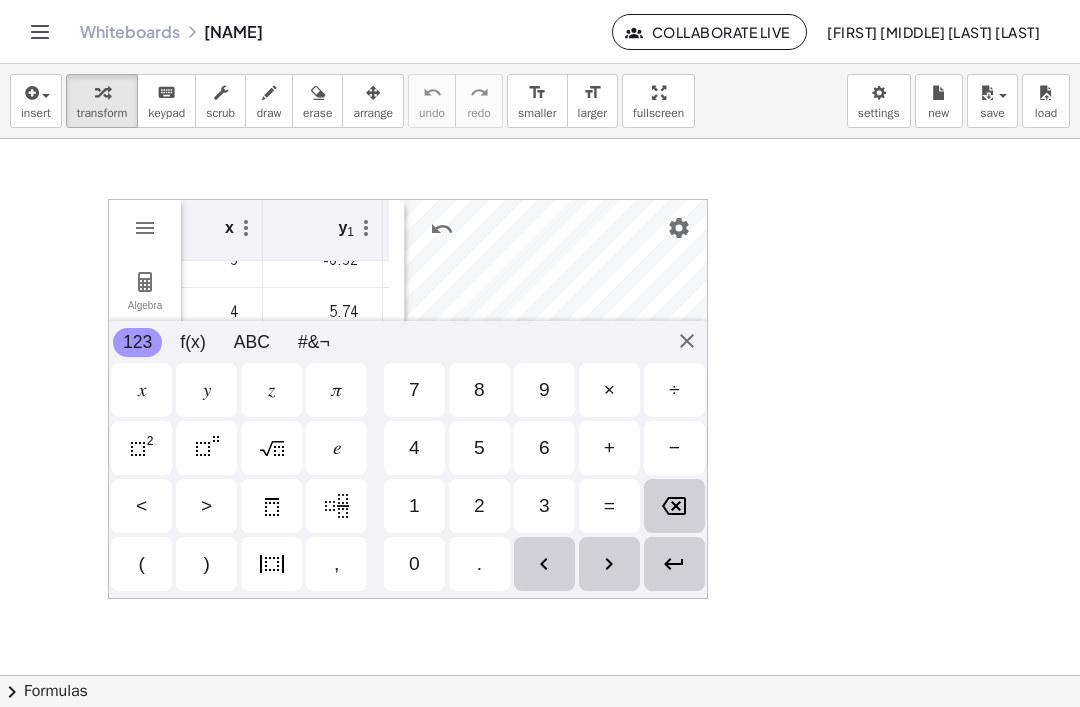 scroll, scrollTop: 6, scrollLeft: 0, axis: vertical 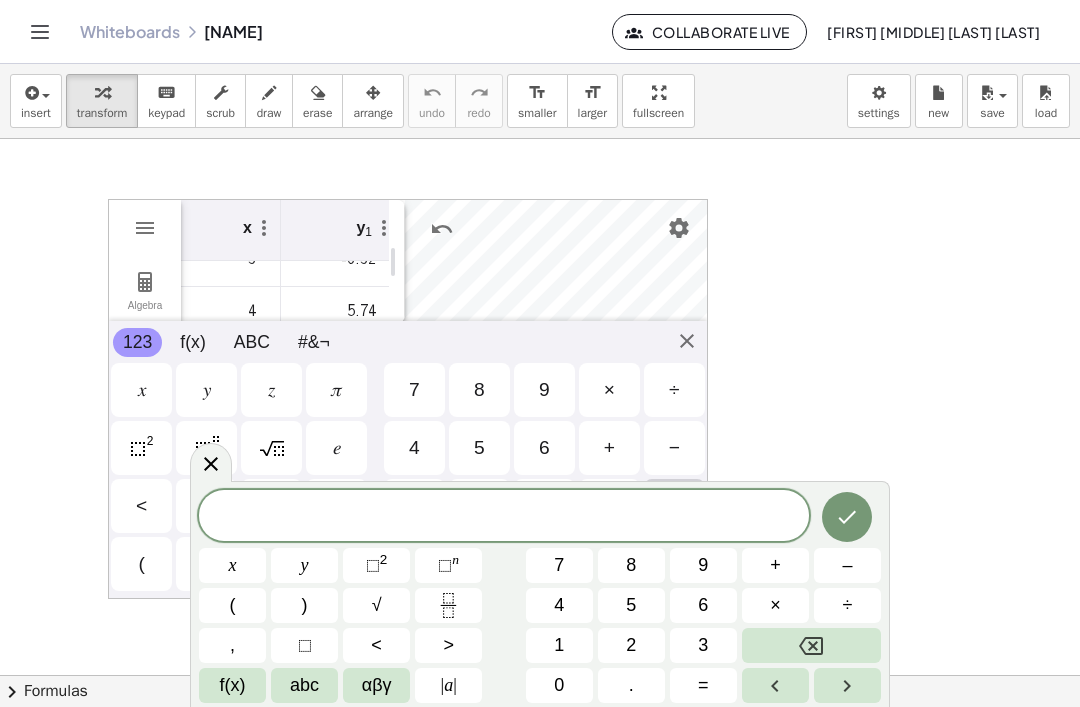 click 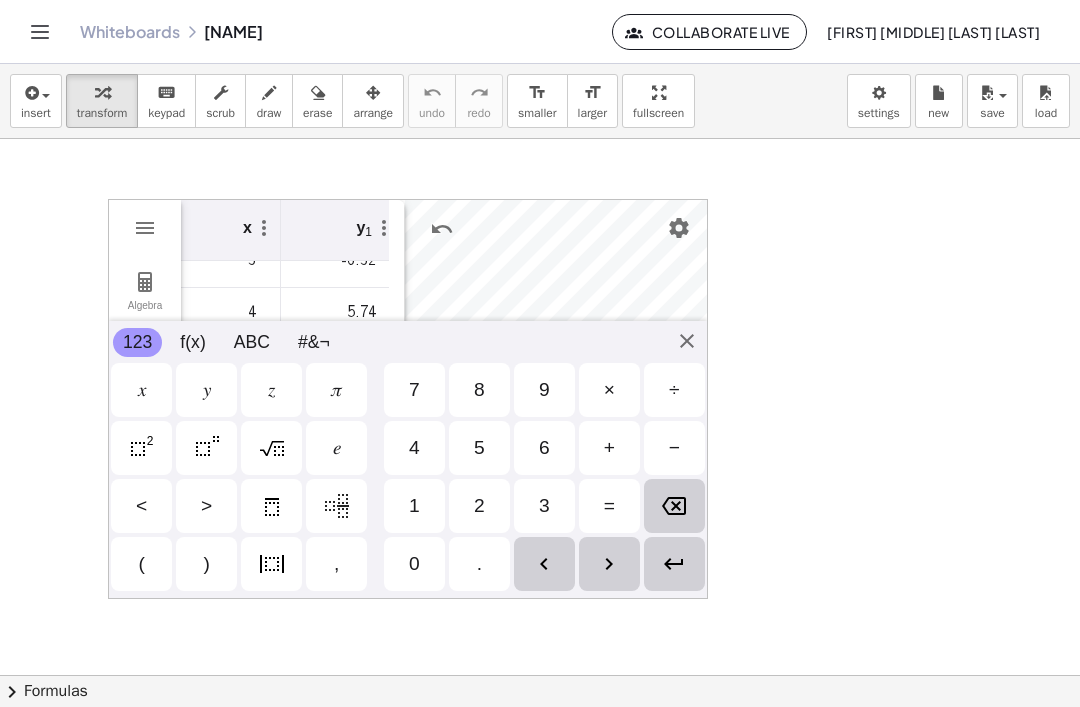 scroll, scrollTop: 1326, scrollLeft: 16, axis: both 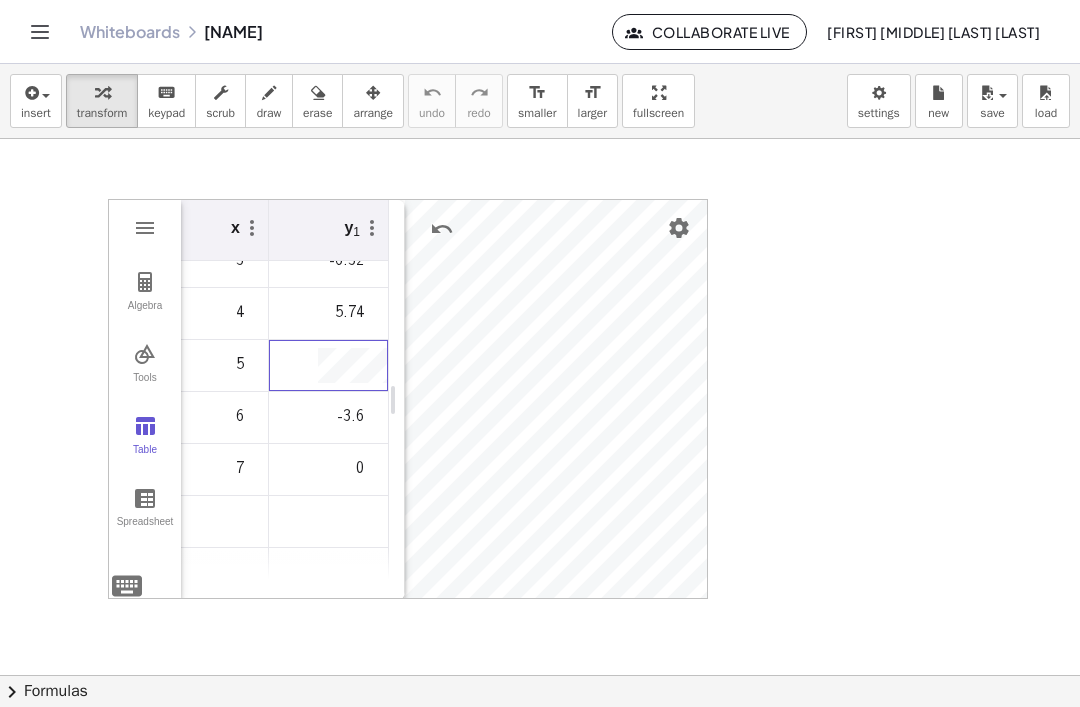 type on "****" 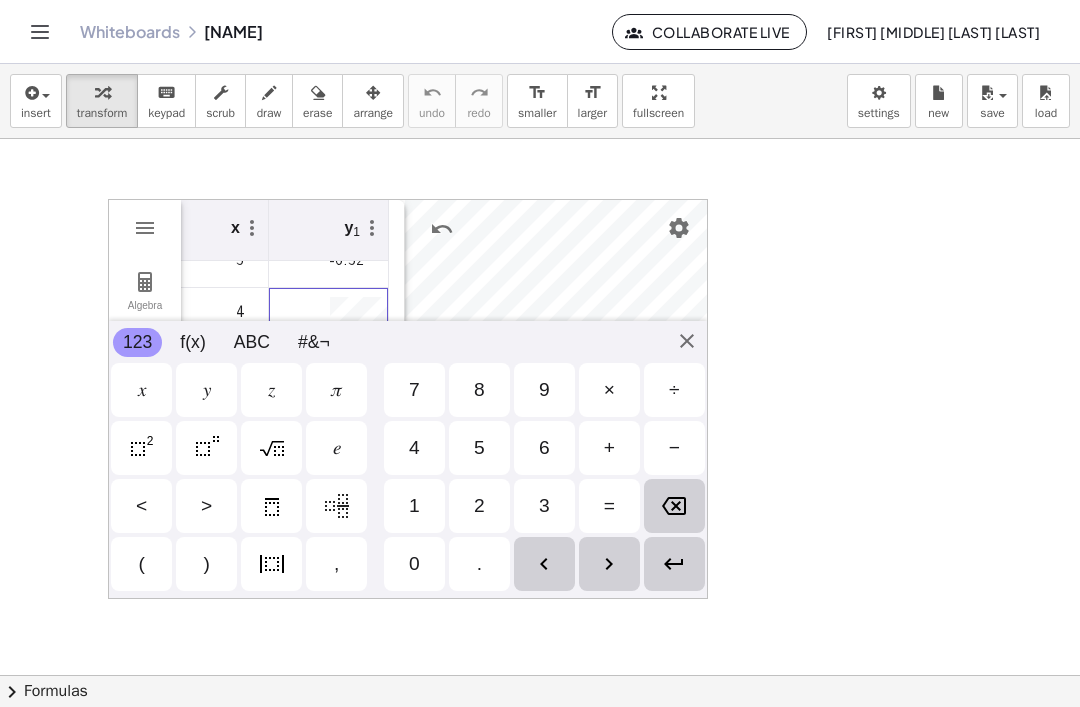 scroll, scrollTop: 1247, scrollLeft: 16, axis: both 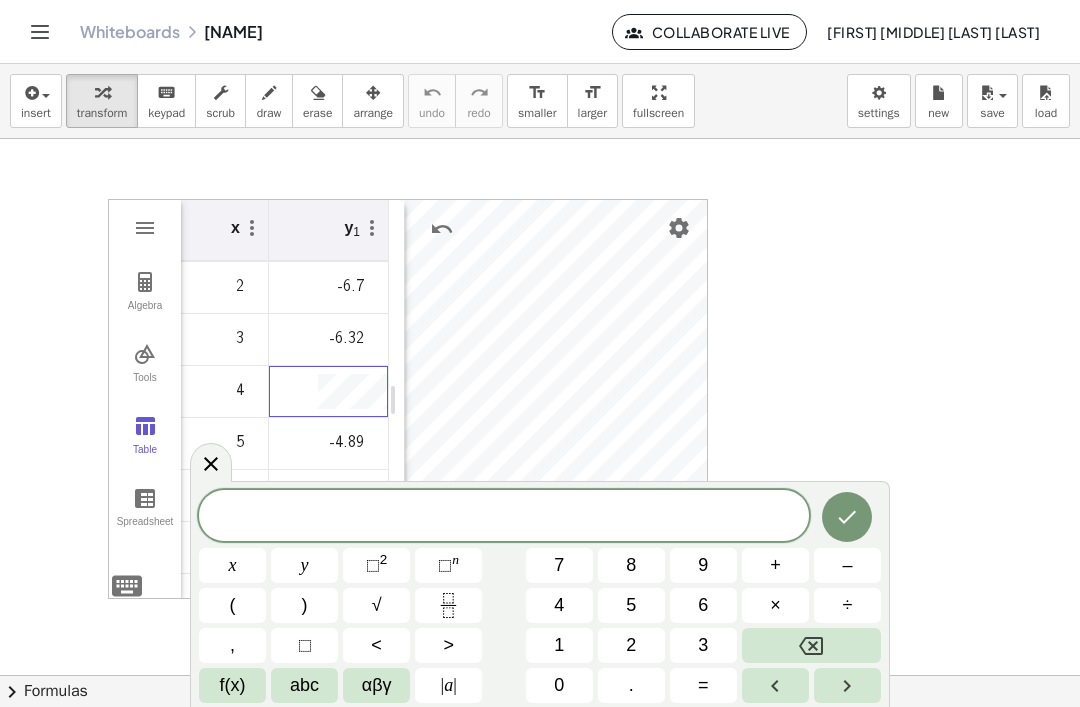 click 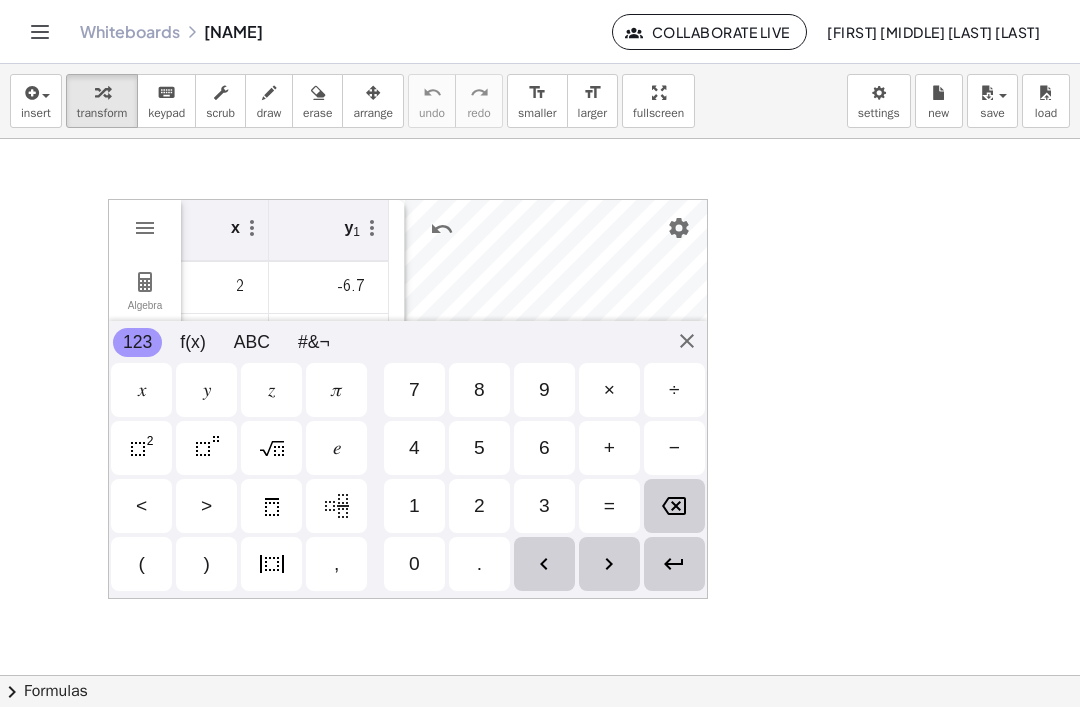 scroll, scrollTop: 0, scrollLeft: 0, axis: both 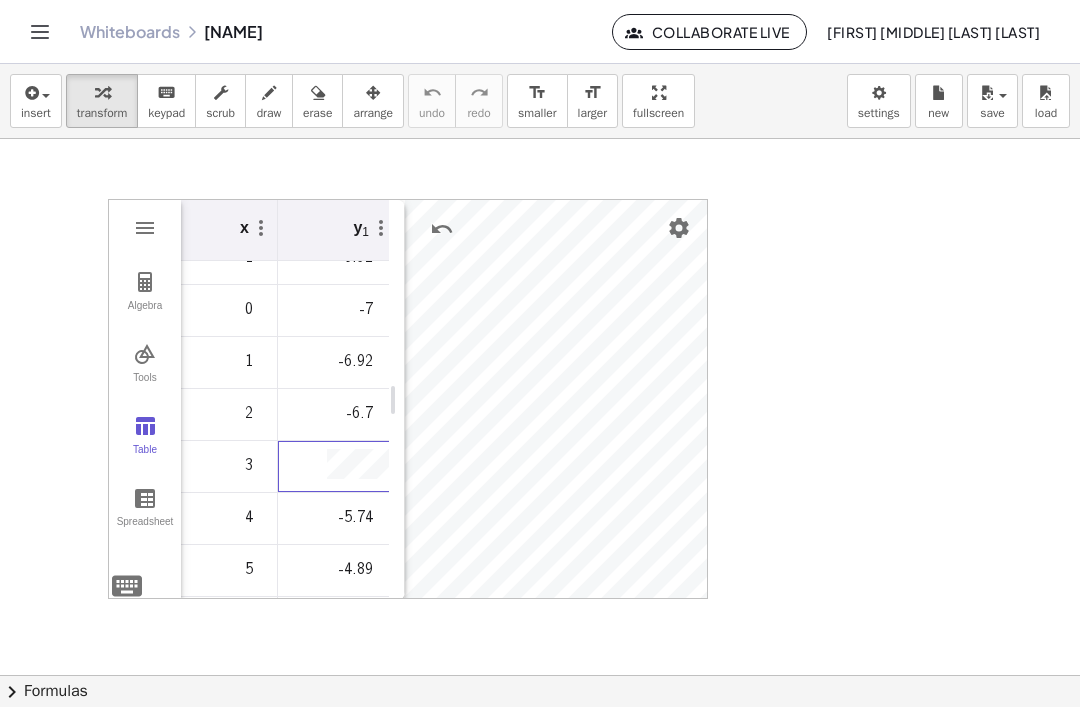 click on "[FIRST] [MIDDLE] [LAST] [LAST]" 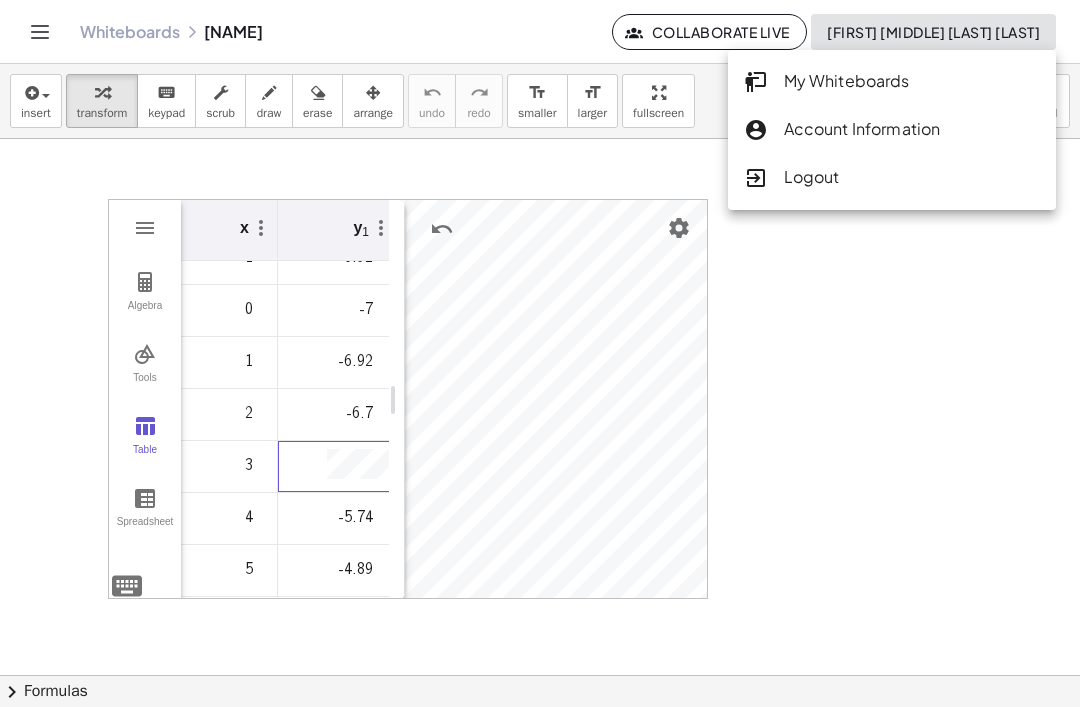 click on "My Whiteboards" 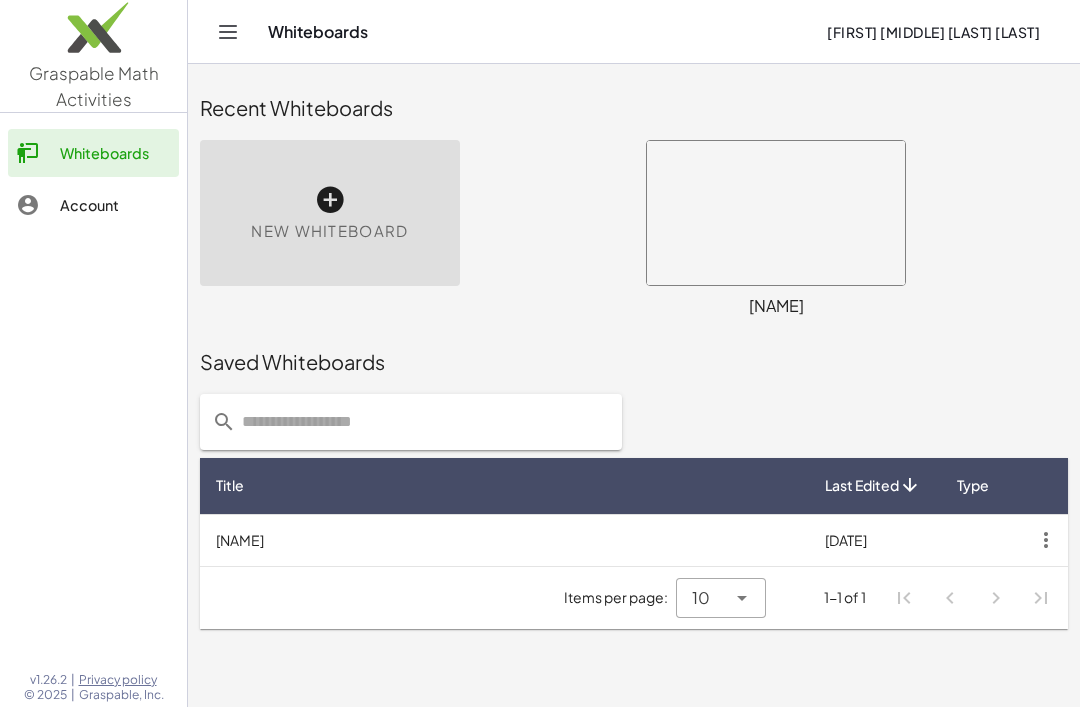 click on "New Whiteboard" at bounding box center [330, 213] 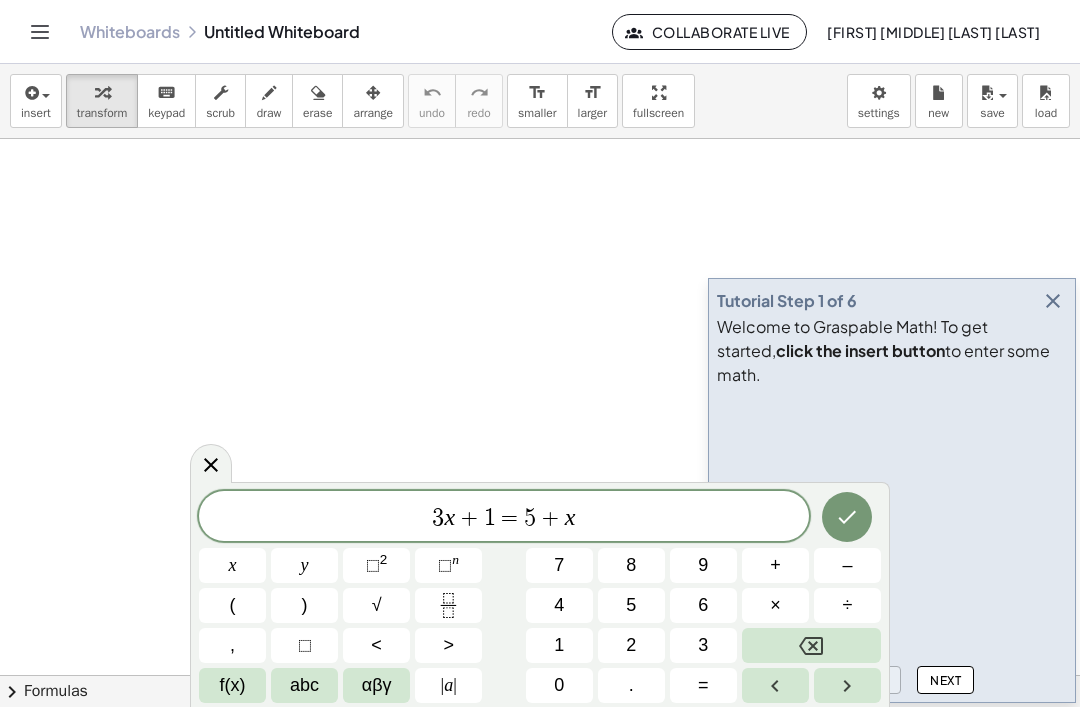 click 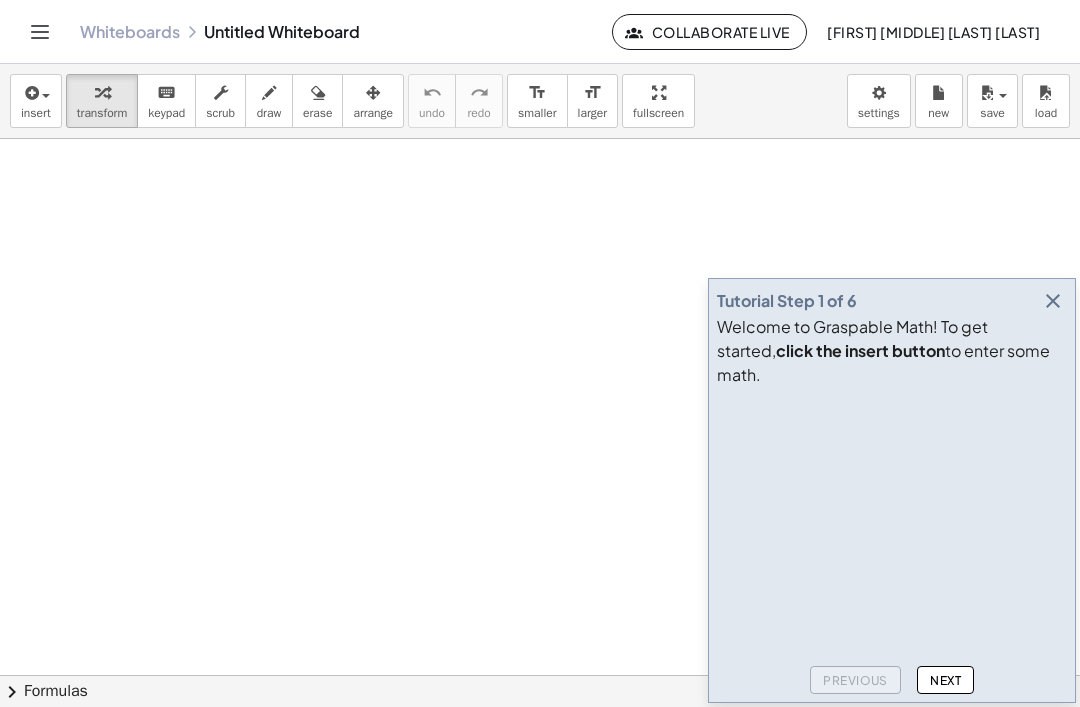 click at bounding box center [1053, 301] 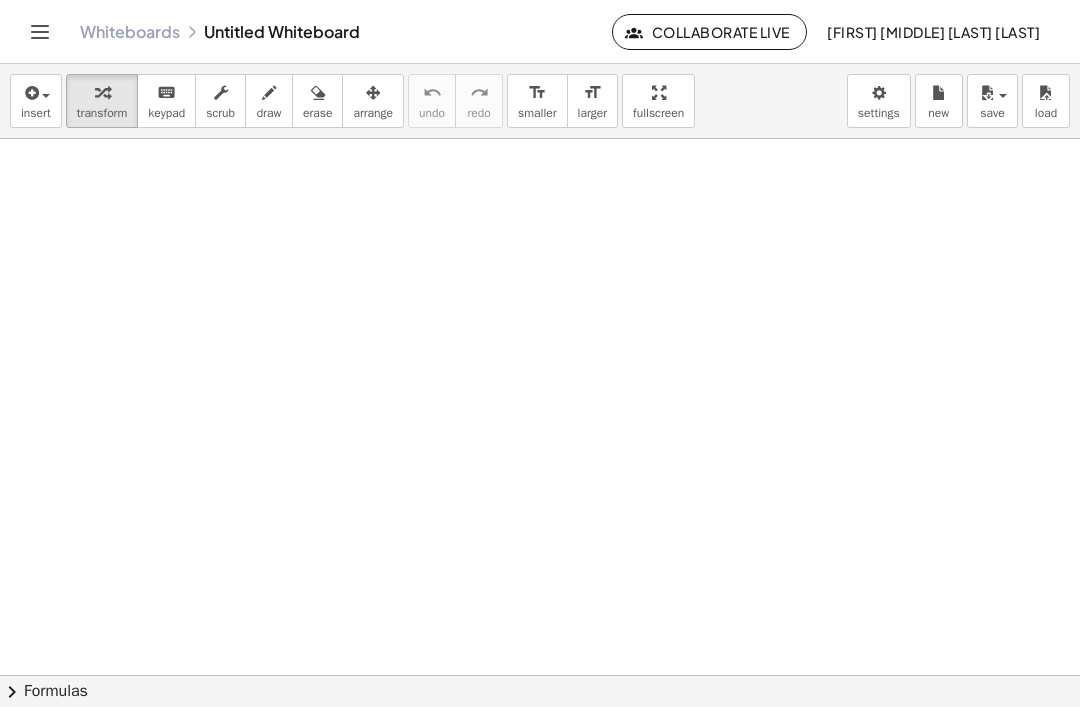 click on "insert" at bounding box center (36, 113) 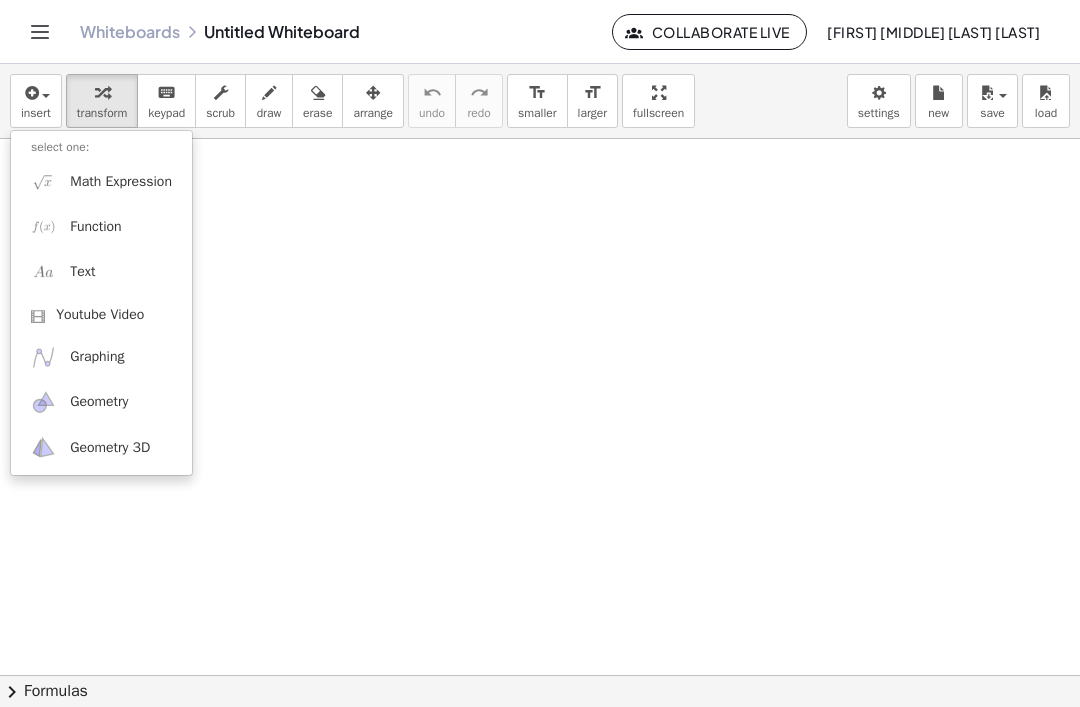 click on "Graphing" at bounding box center [97, 357] 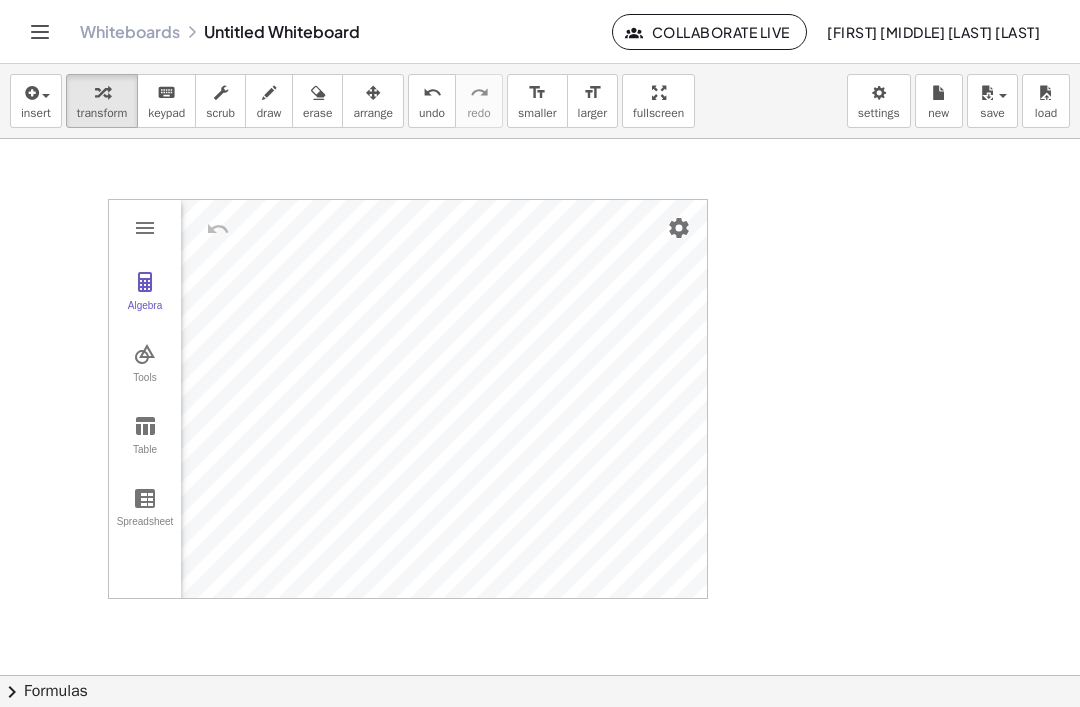 click at bounding box center [145, 426] 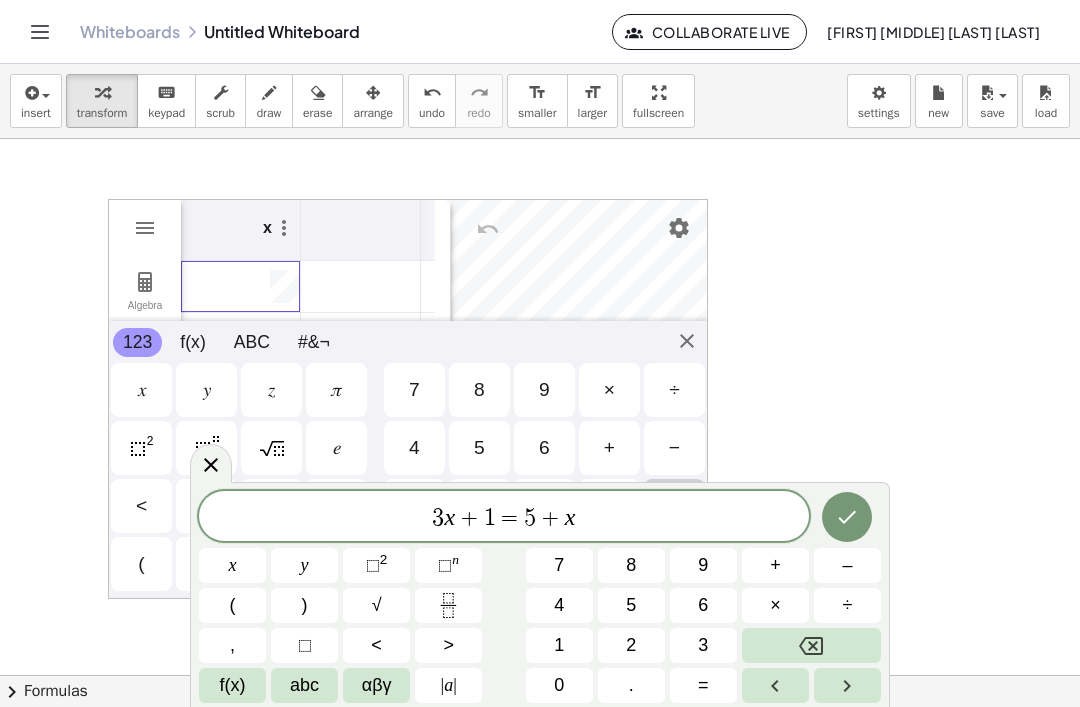 scroll, scrollTop: 0, scrollLeft: 0, axis: both 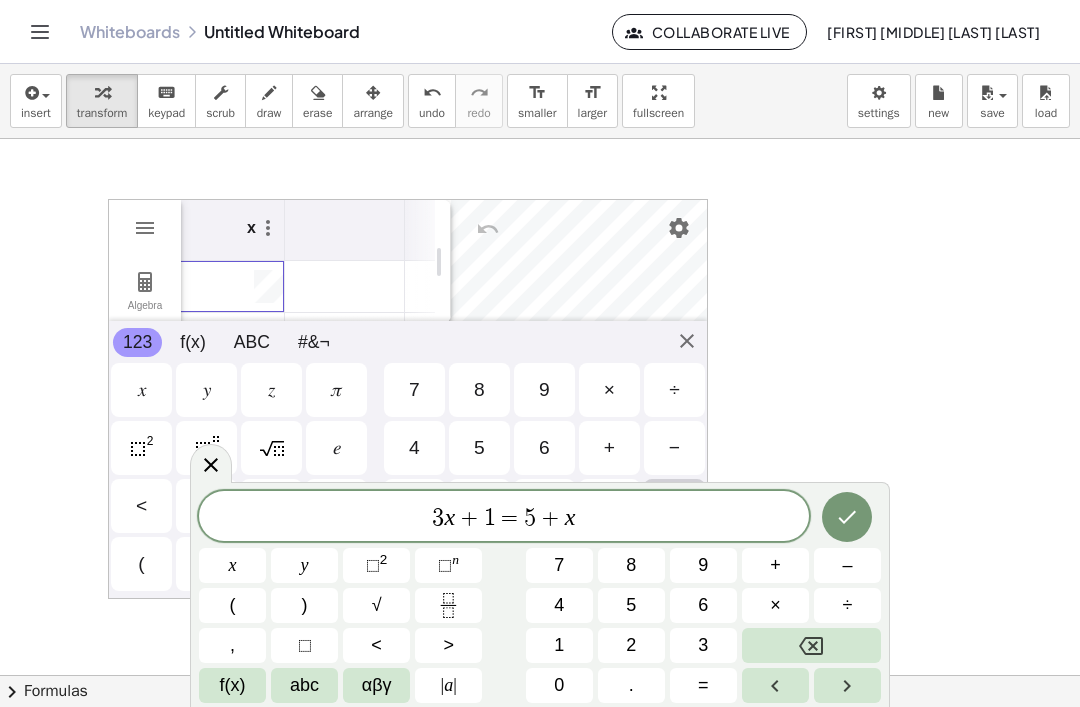 click 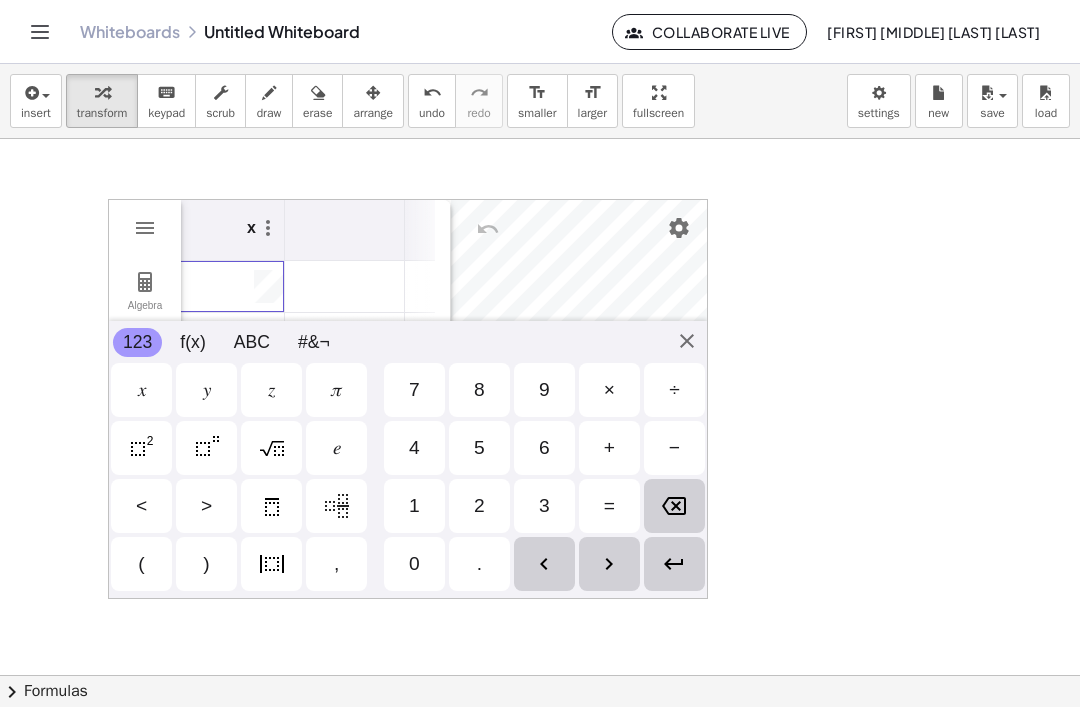 scroll, scrollTop: 0, scrollLeft: 0, axis: both 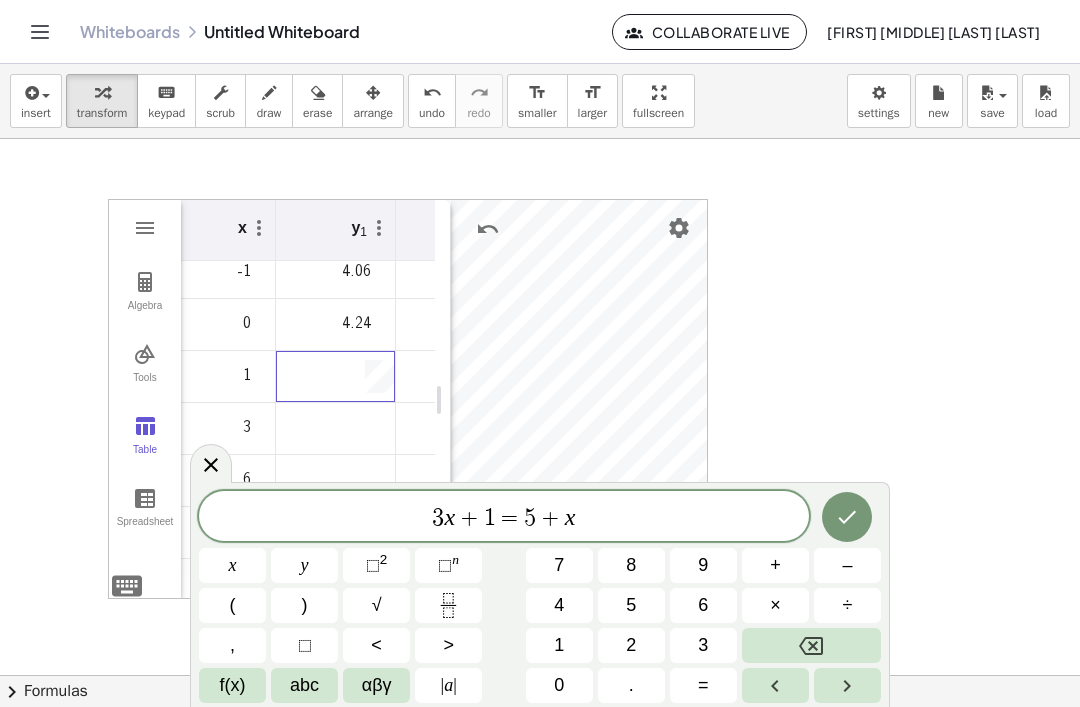 click 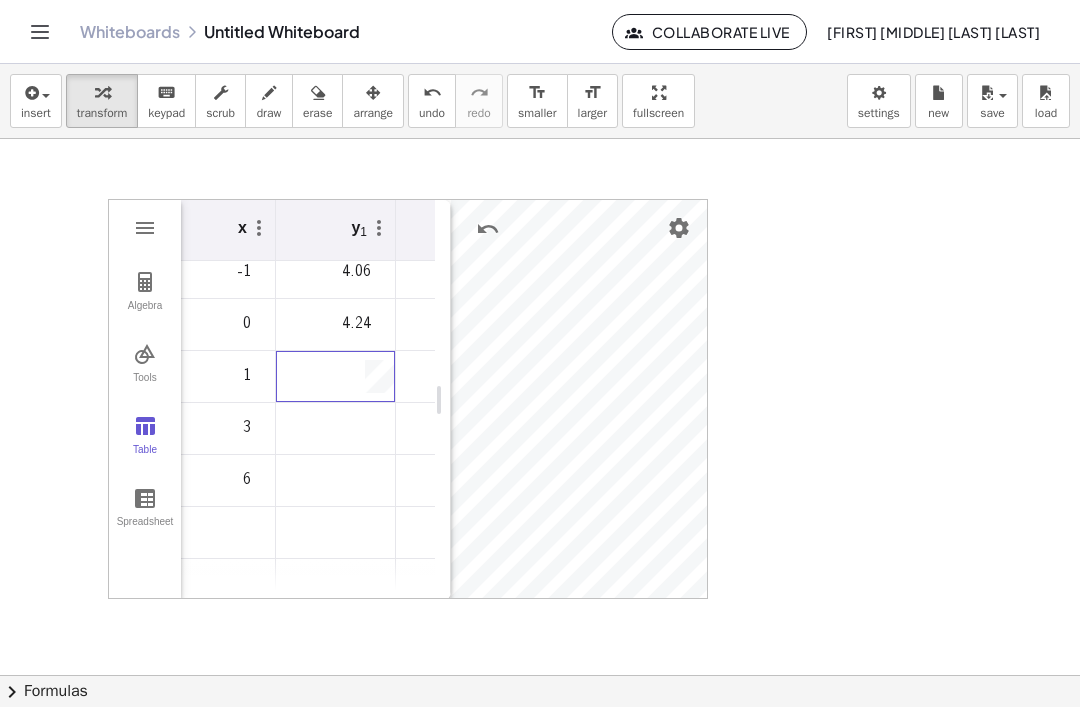 click at bounding box center (335, 376) 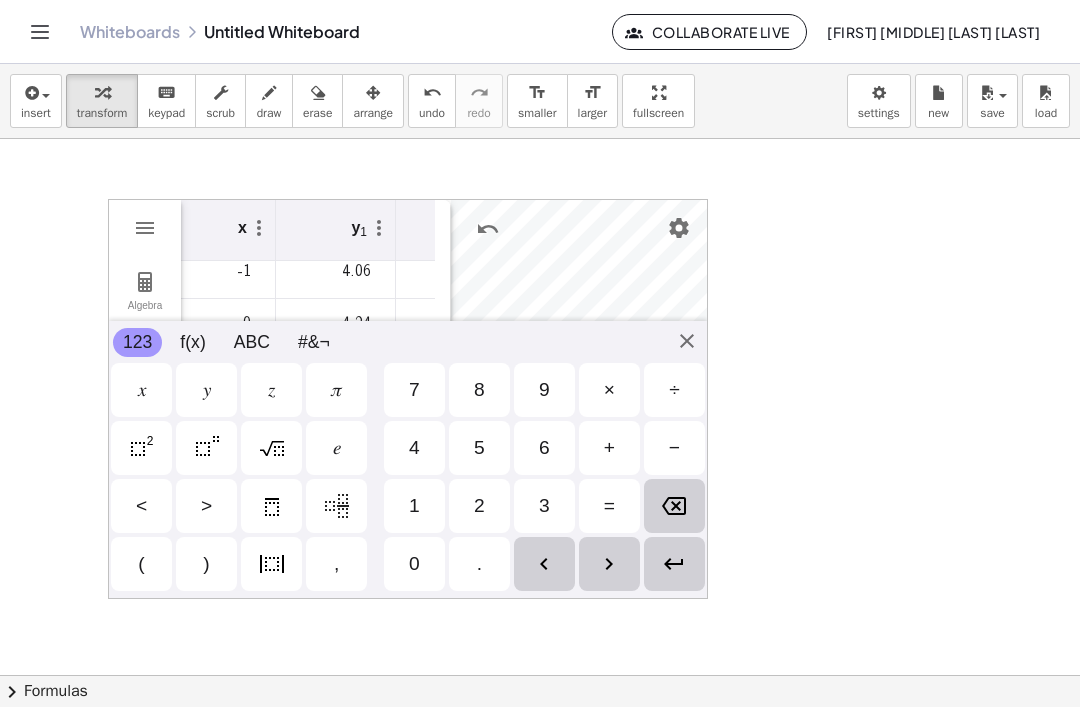 scroll, scrollTop: 0, scrollLeft: 0, axis: both 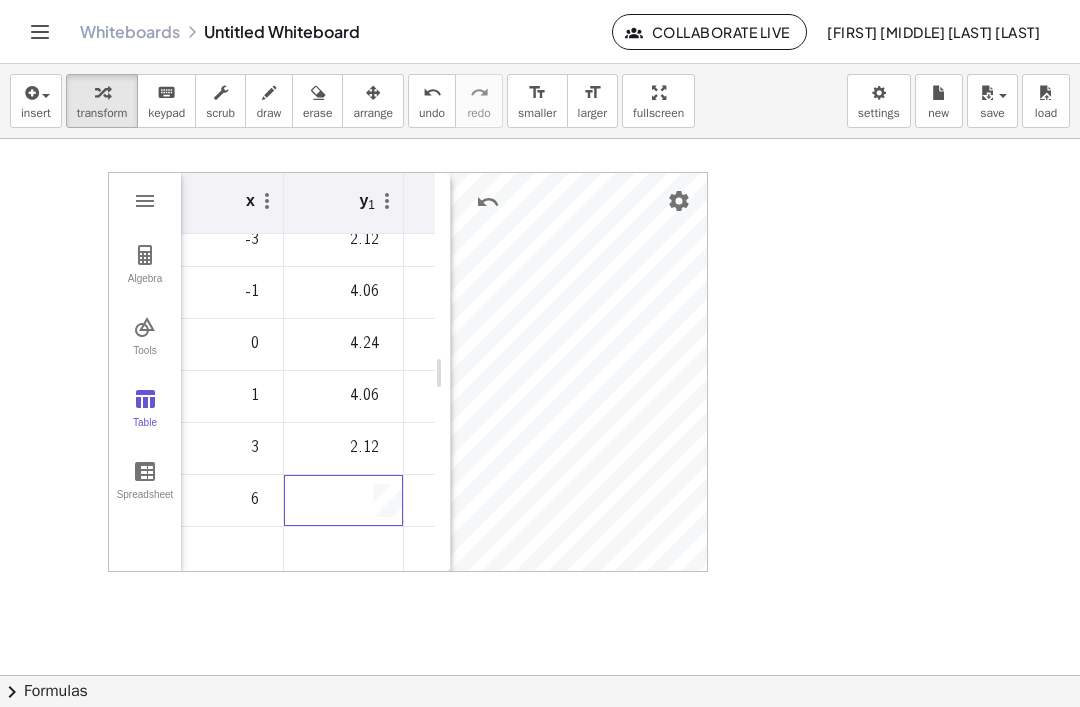 click at bounding box center [379, 500] 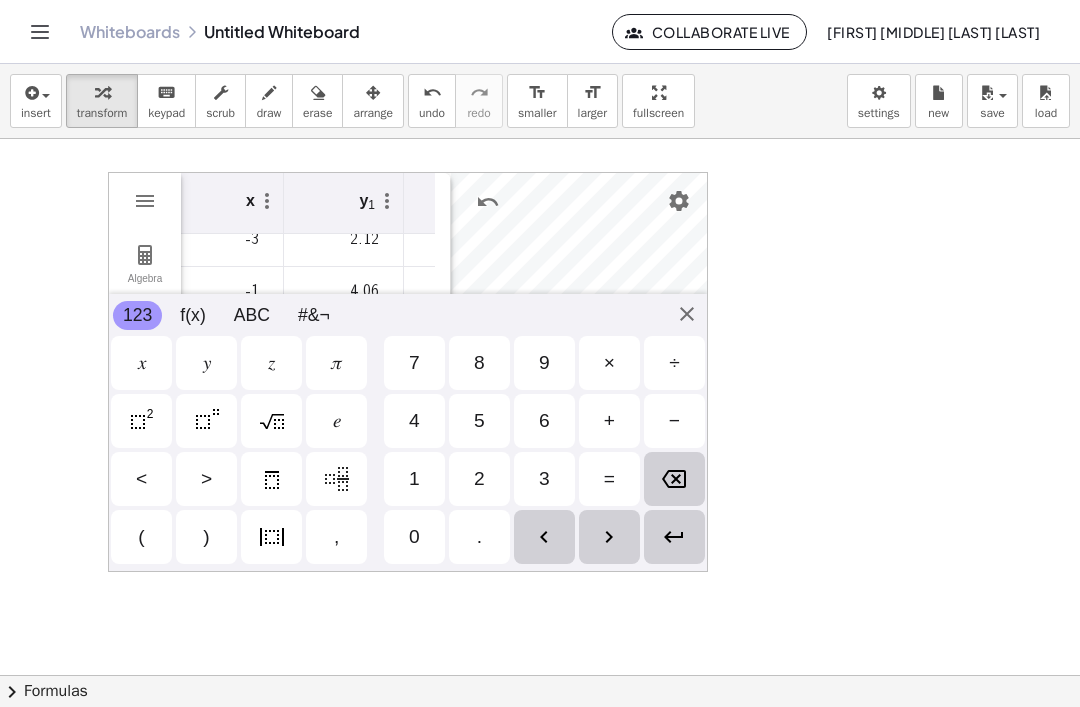 scroll, scrollTop: 6, scrollLeft: 0, axis: vertical 